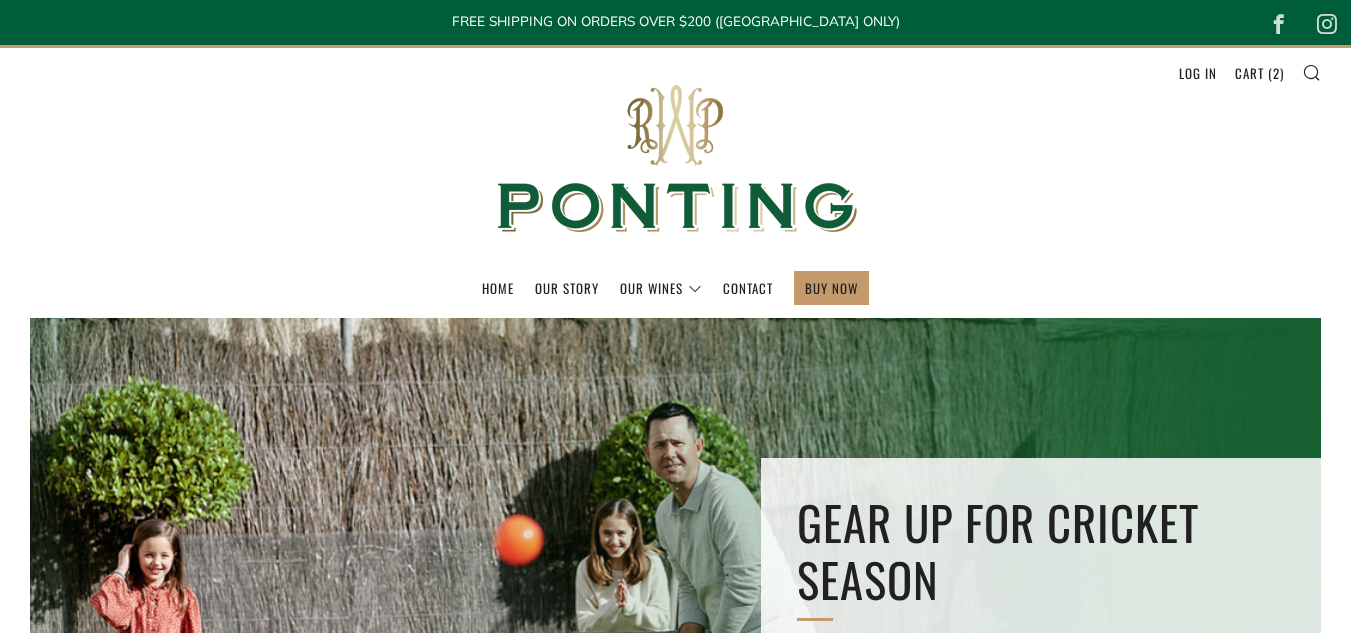 scroll, scrollTop: 0, scrollLeft: 0, axis: both 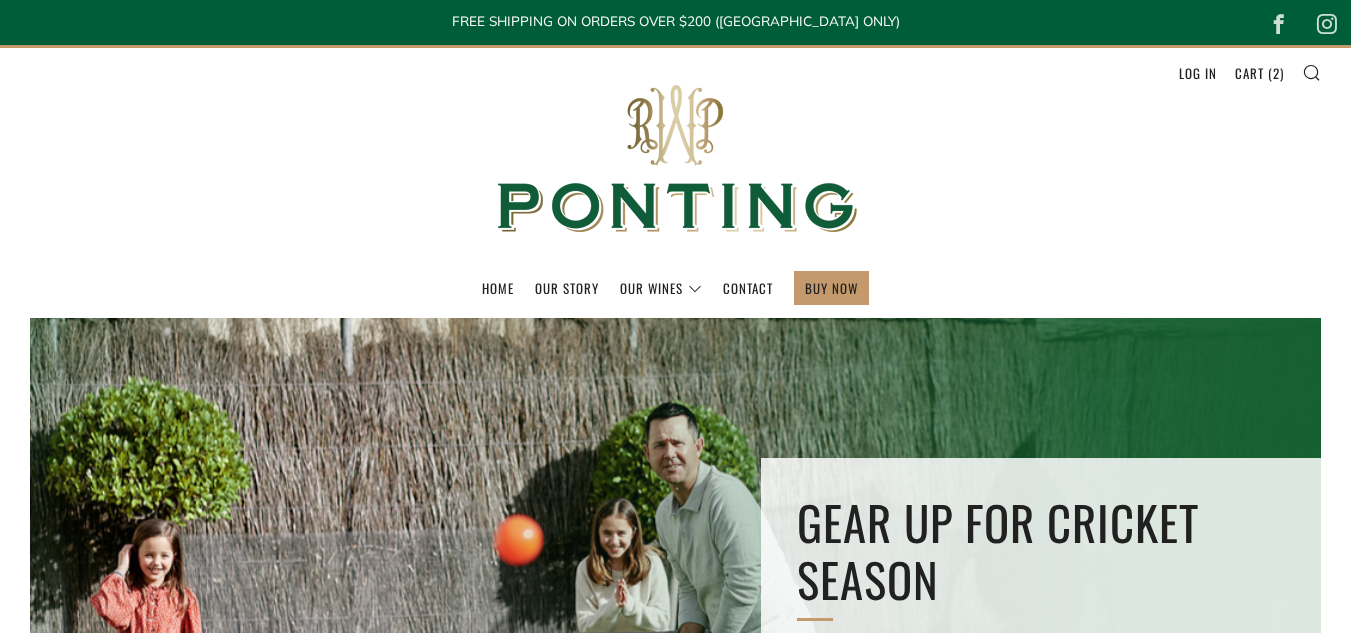 click at bounding box center (675, 628) 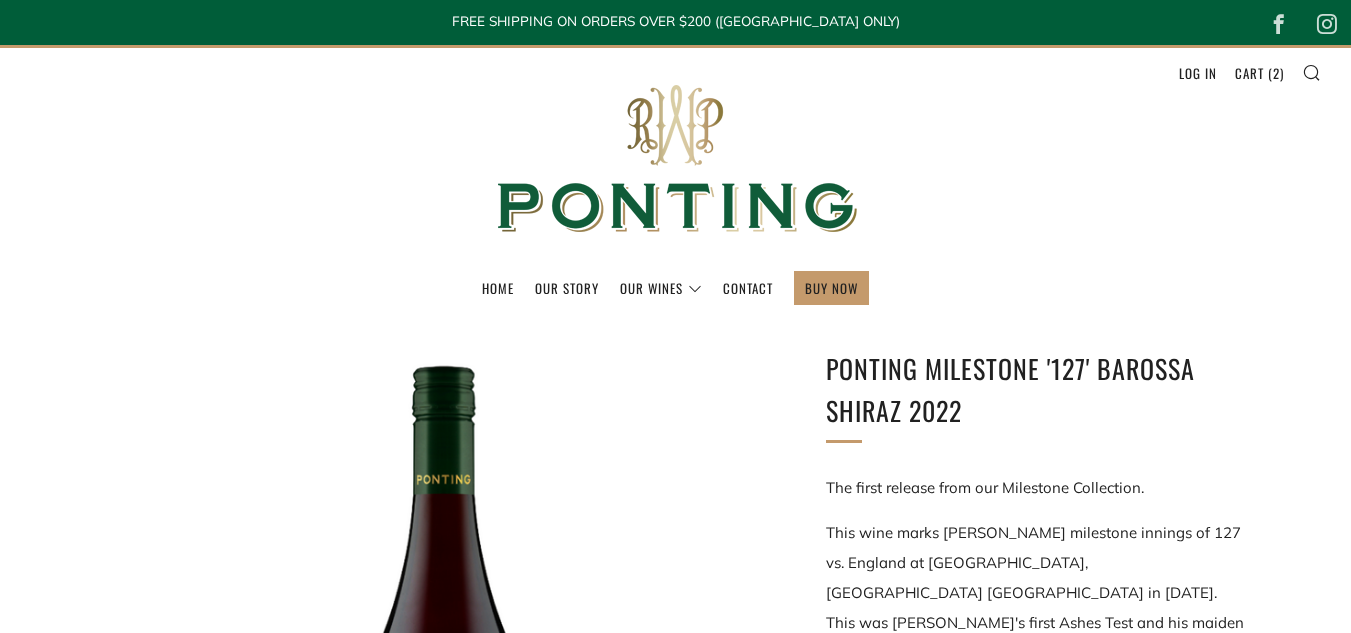 click at bounding box center [676, 159] 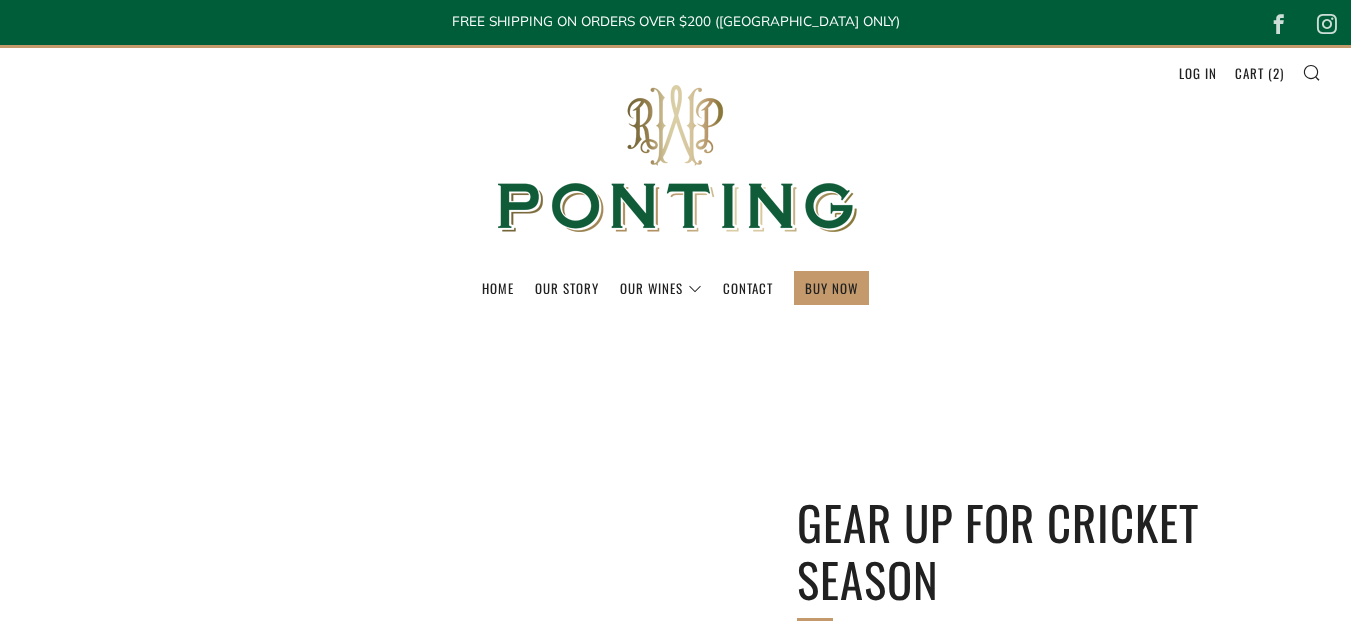 scroll, scrollTop: 0, scrollLeft: 0, axis: both 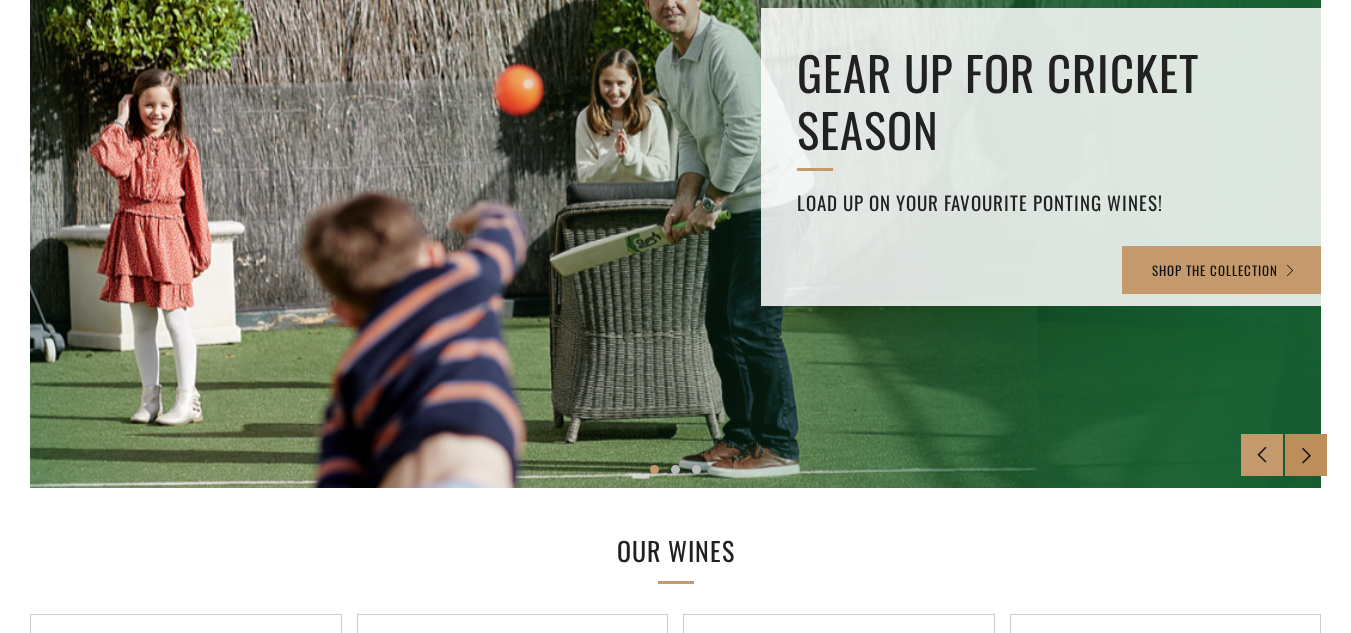 click at bounding box center (1306, 454) 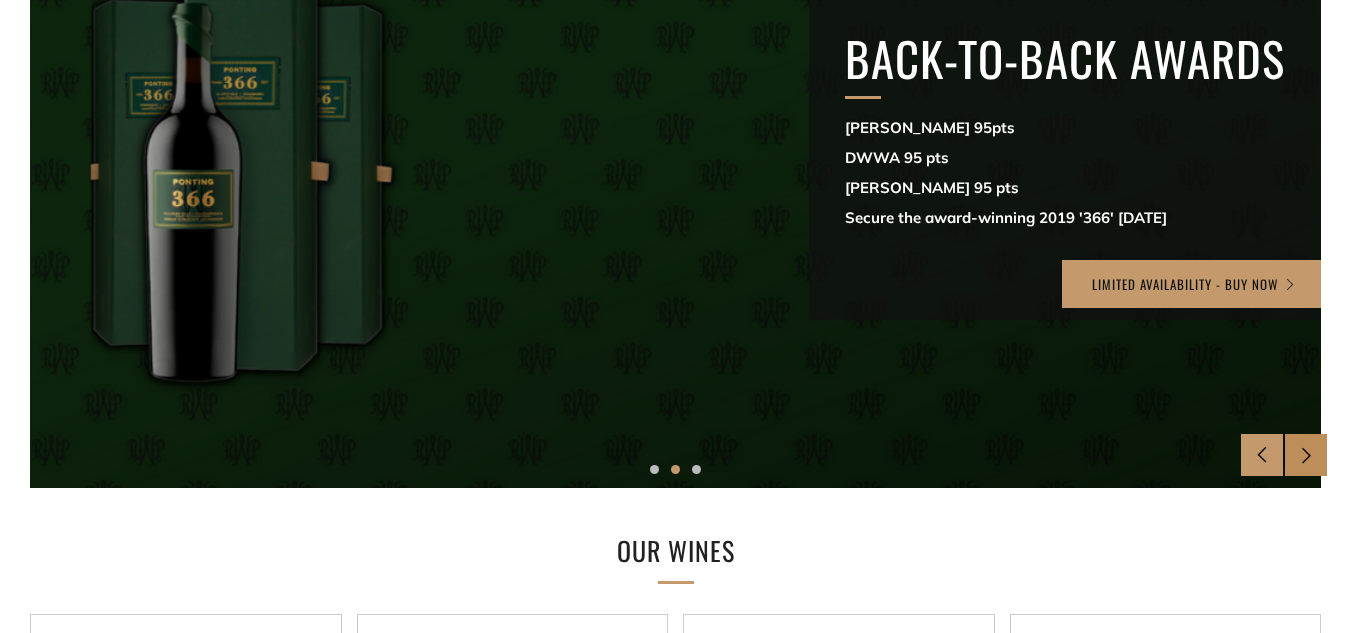 click at bounding box center [1306, 454] 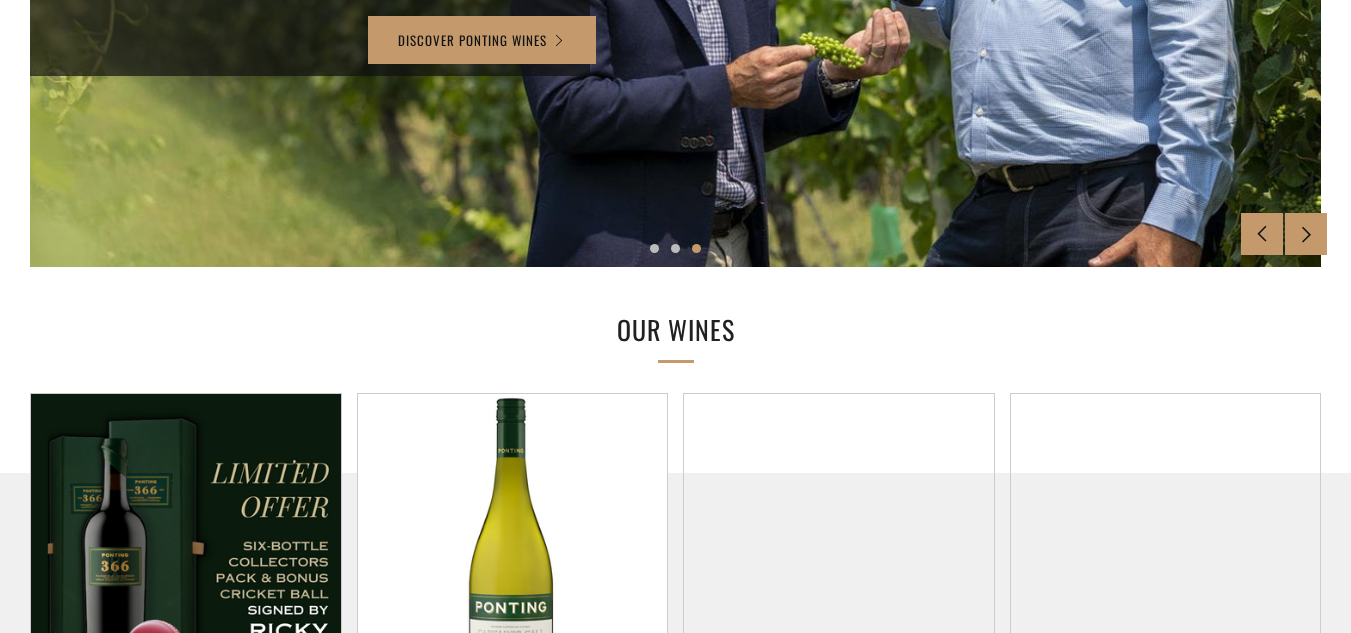 scroll, scrollTop: 685, scrollLeft: 0, axis: vertical 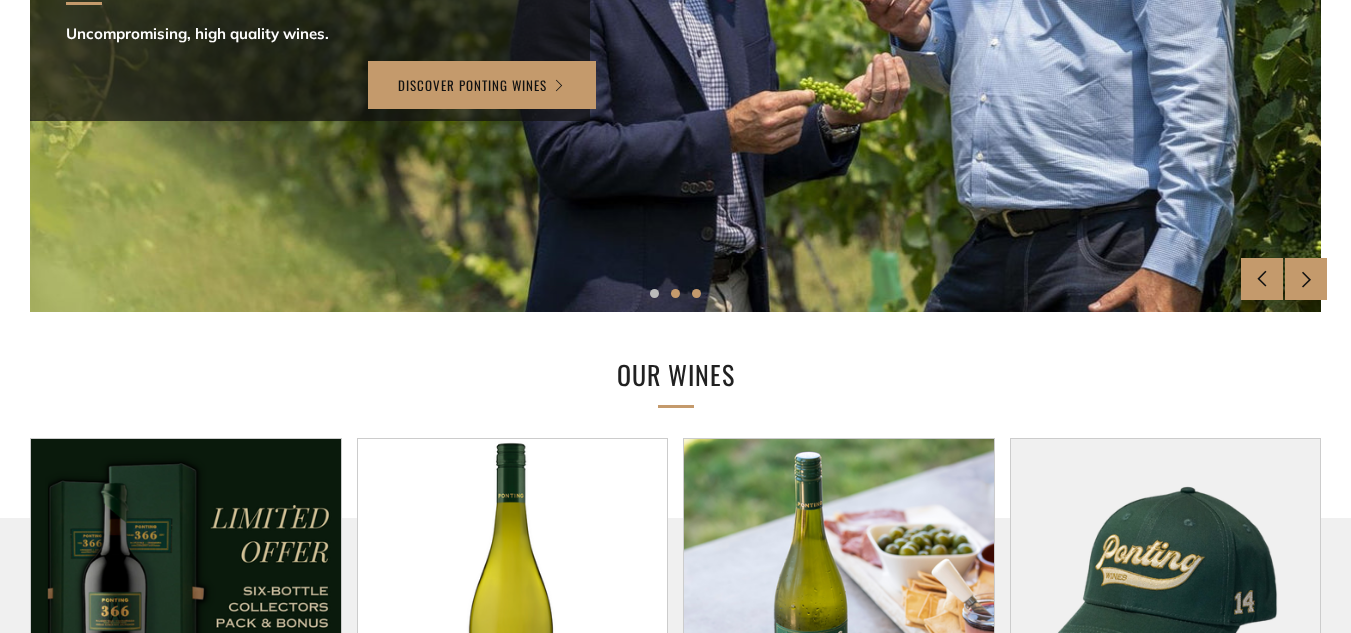 click on "2" at bounding box center (675, 293) 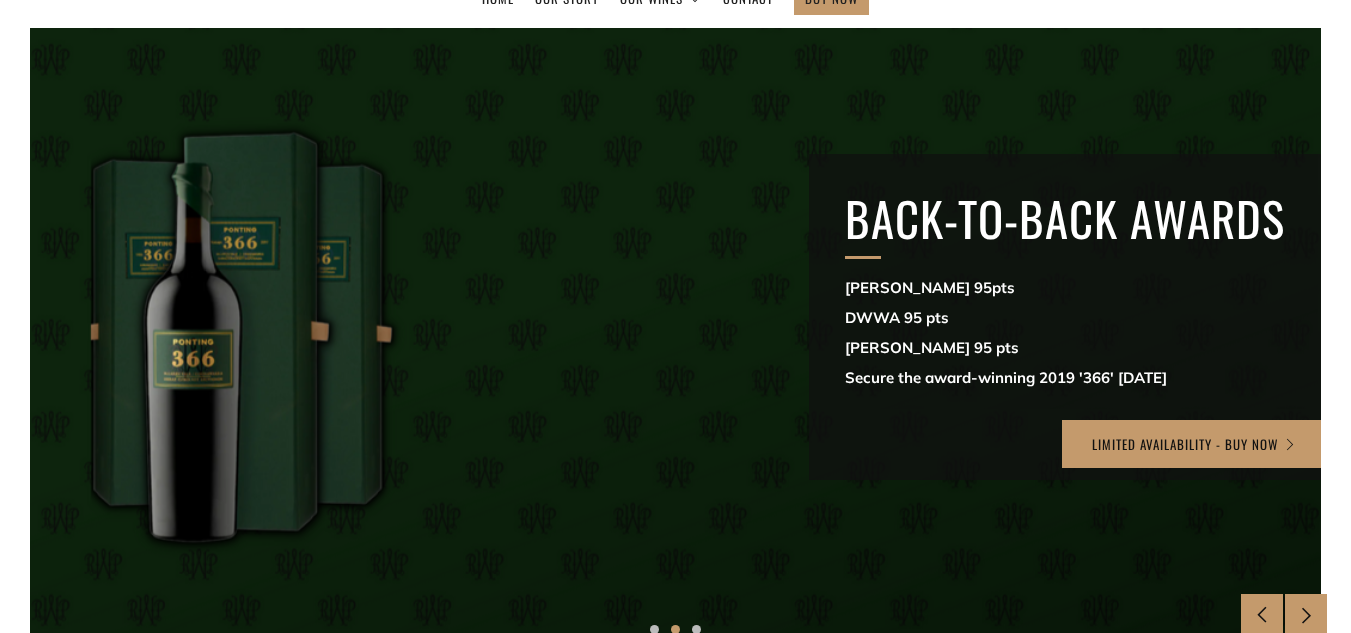 scroll, scrollTop: 280, scrollLeft: 0, axis: vertical 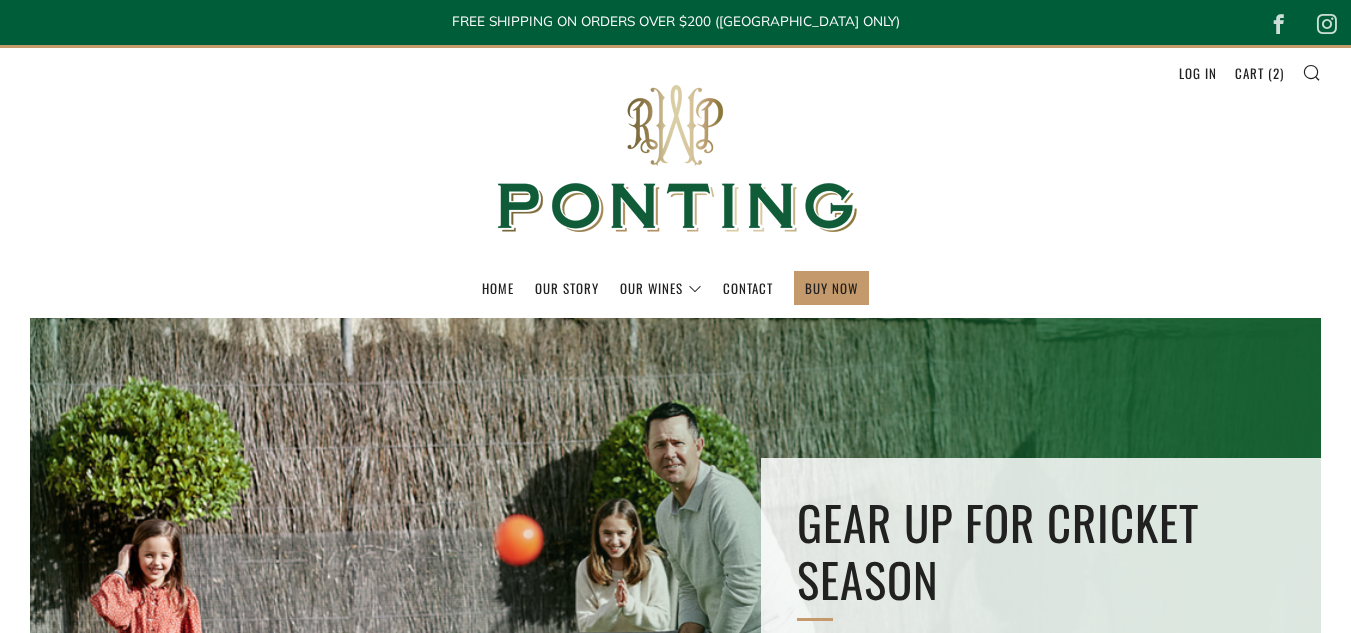 drag, startPoint x: 1350, startPoint y: 55, endPoint x: 1358, endPoint y: 92, distance: 37.85499 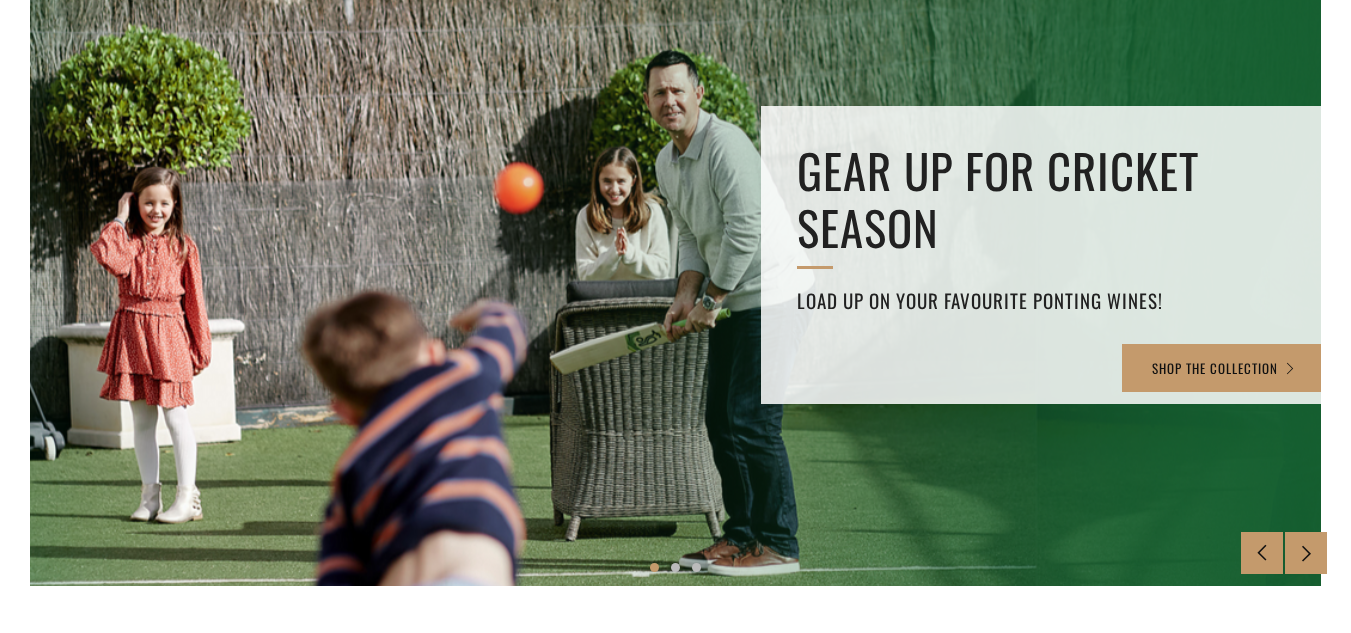 scroll, scrollTop: 303, scrollLeft: 0, axis: vertical 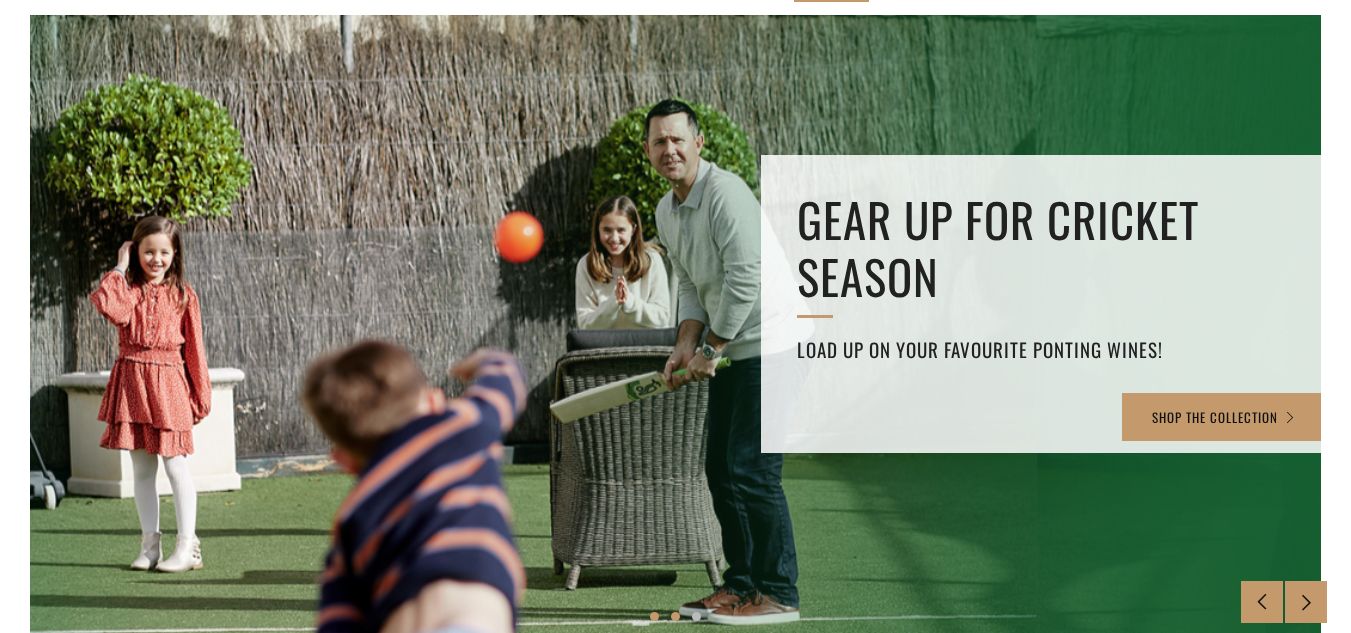click on "2" at bounding box center [675, 616] 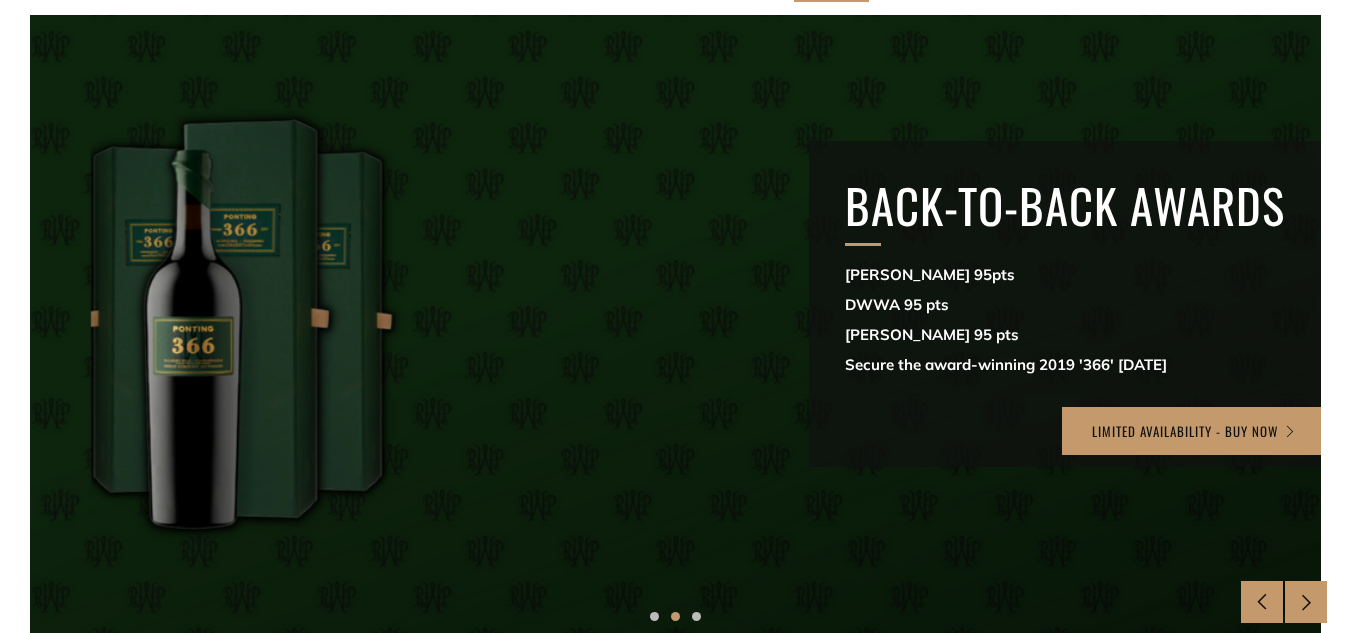 type 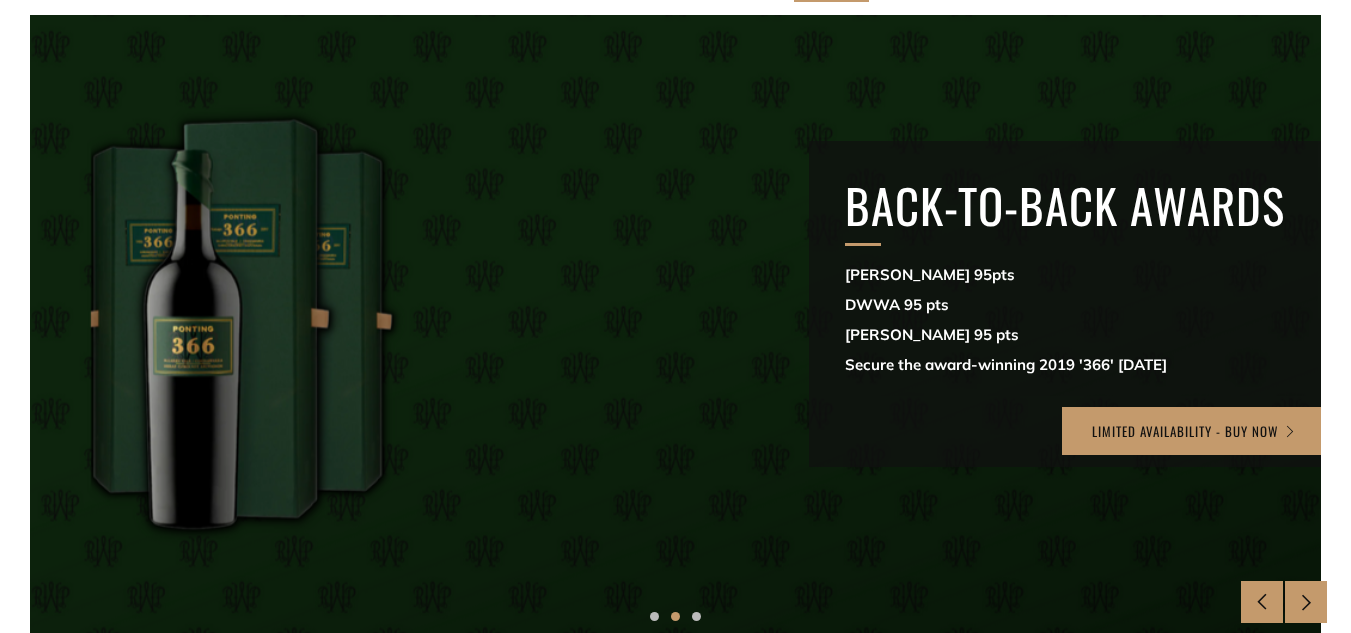 click on "Home
Our Story
Our Wines
The Collection
News & Reviews
Contact 2 )" at bounding box center (675, -9) 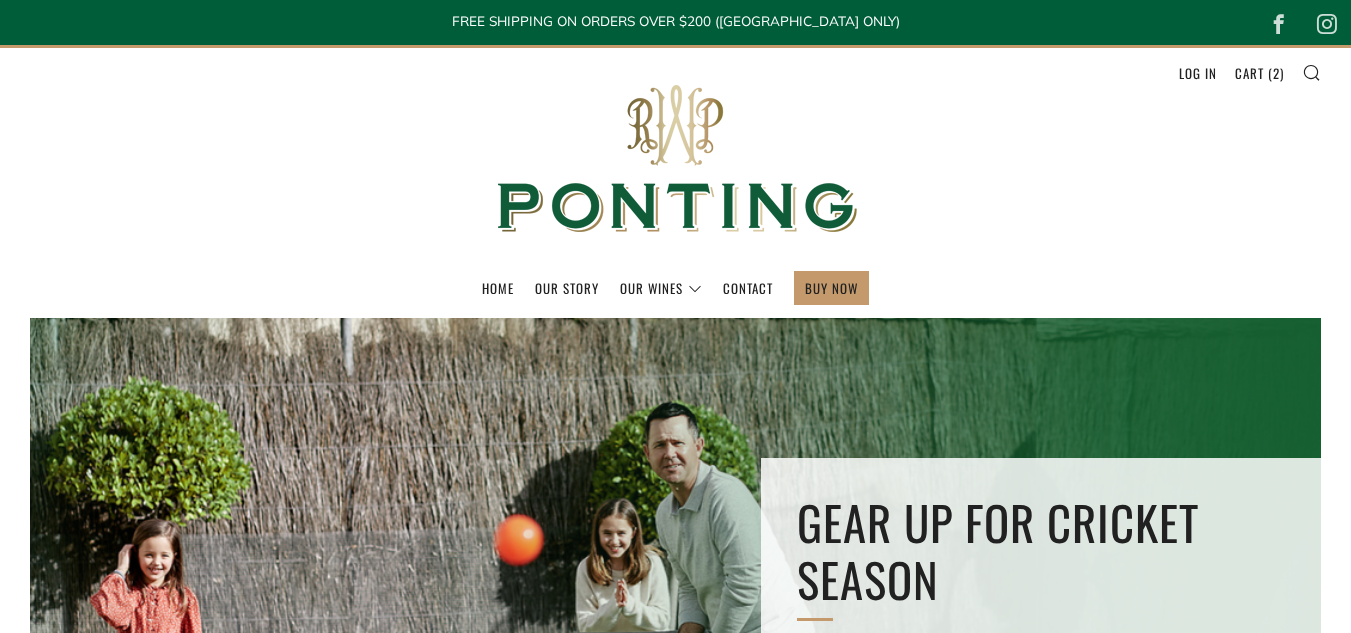 scroll, scrollTop: 0, scrollLeft: 0, axis: both 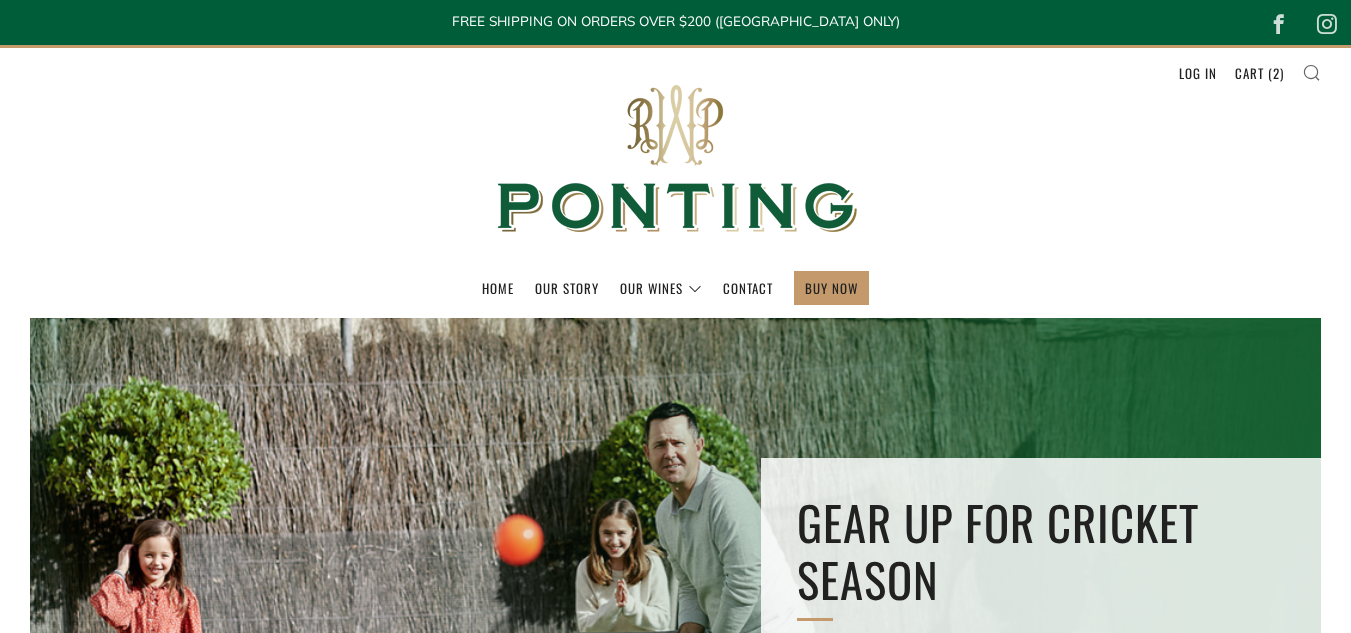 click at bounding box center (1311, 72) 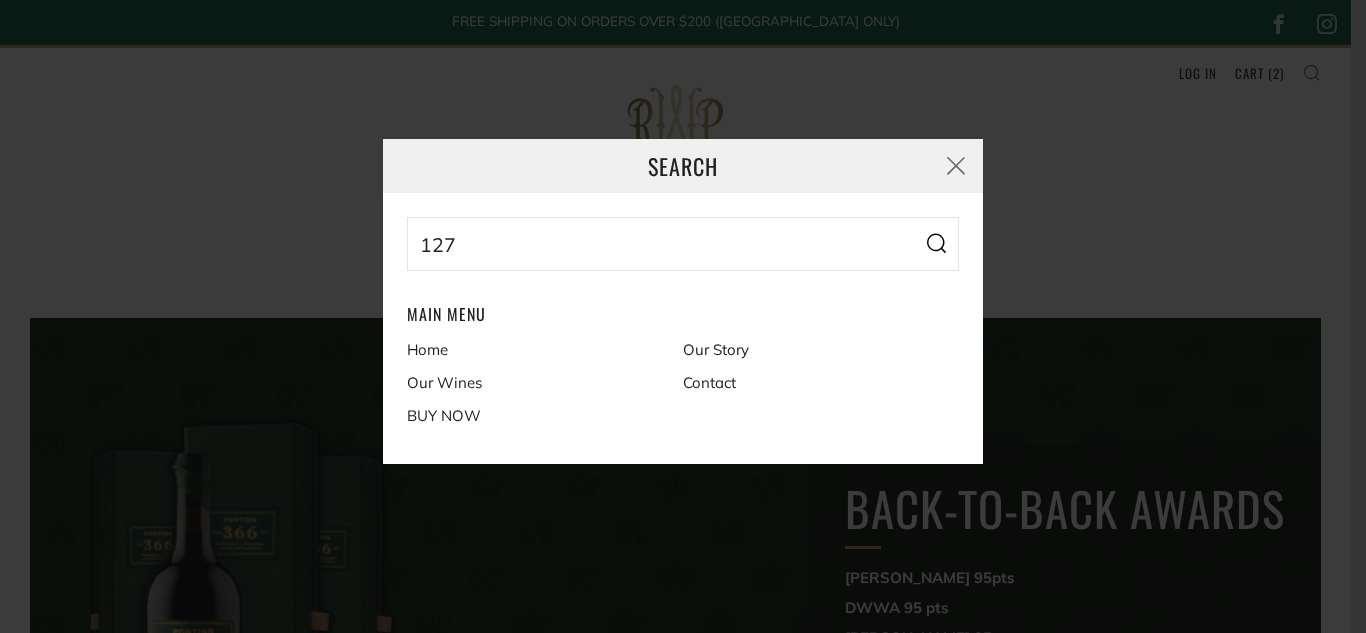 type on "127" 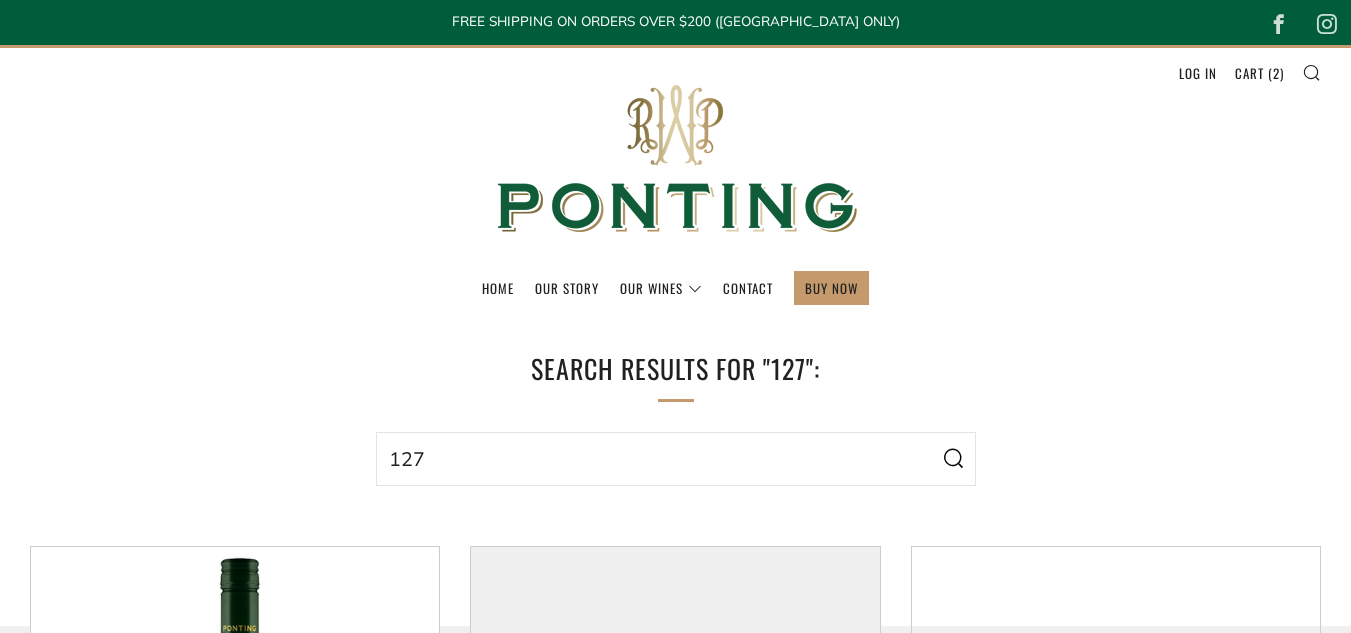 scroll, scrollTop: 0, scrollLeft: 0, axis: both 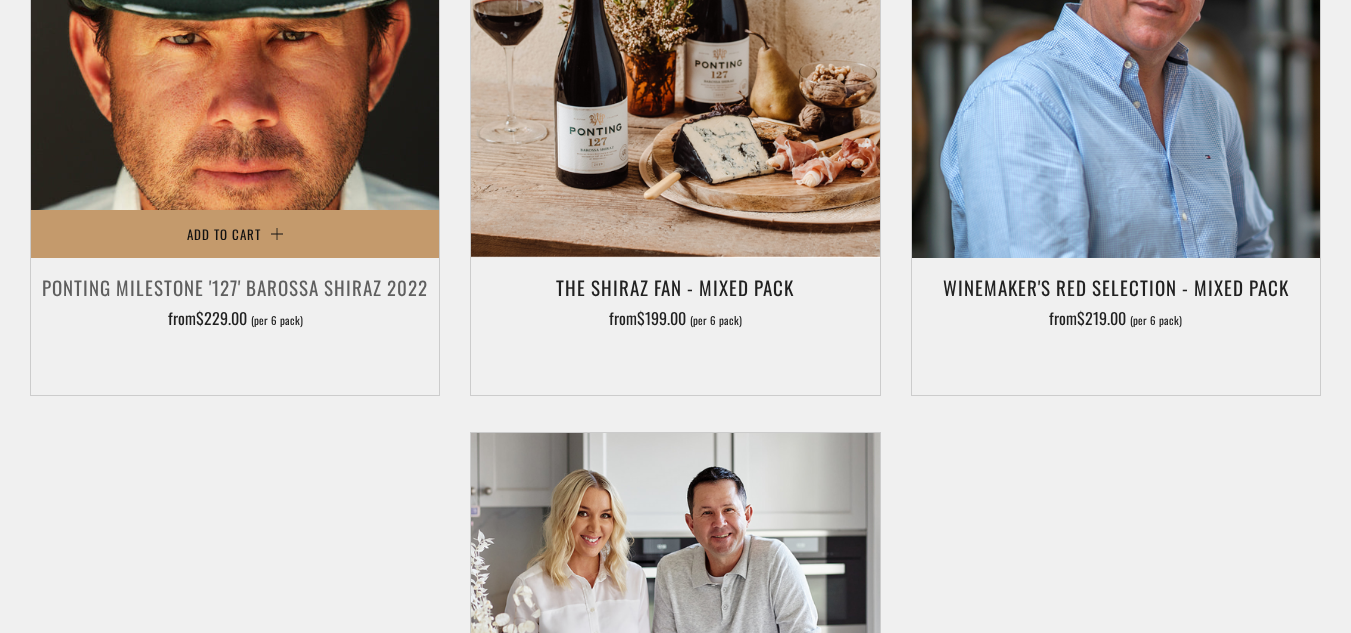 click at bounding box center (235, 54) 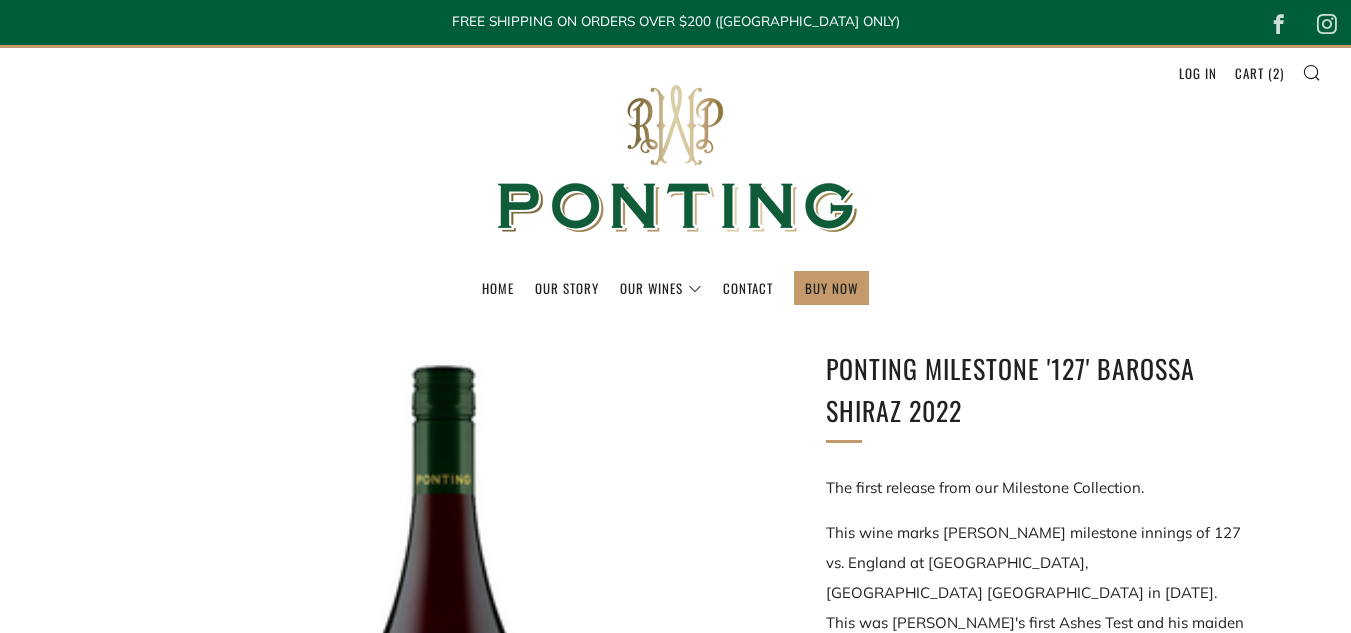 scroll, scrollTop: 0, scrollLeft: 0, axis: both 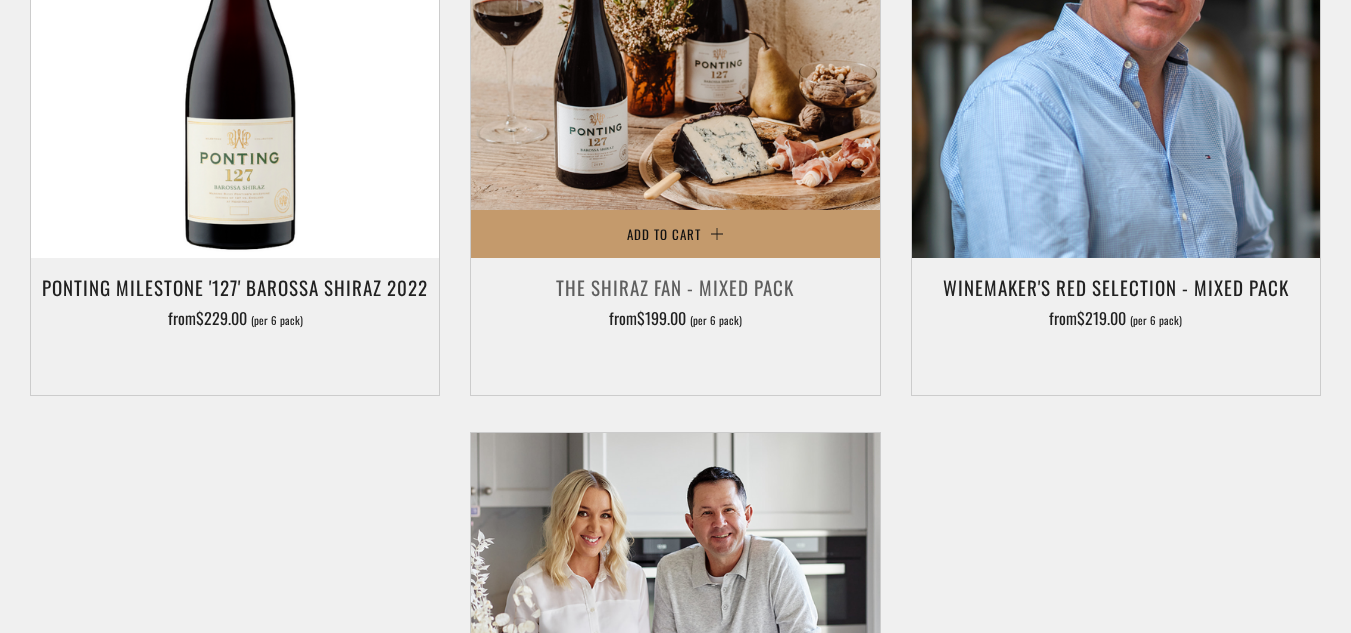 click on "The Shiraz Fan - Mixed Pack" at bounding box center [675, 287] 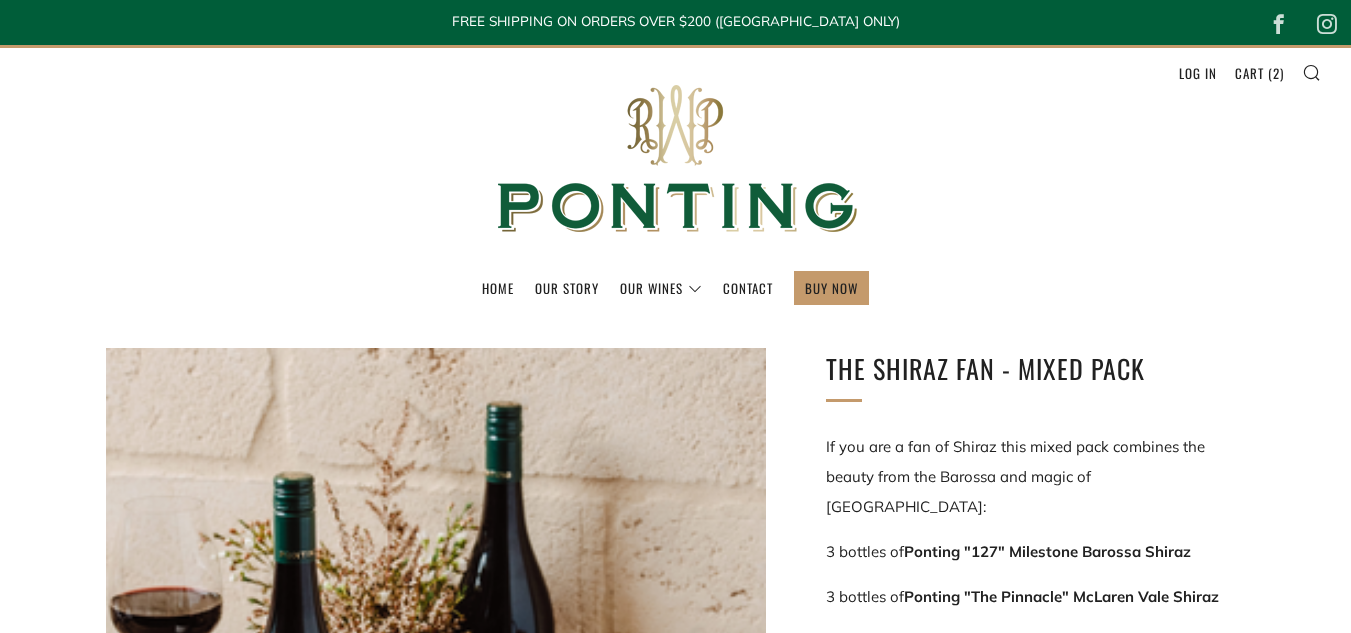 scroll, scrollTop: 0, scrollLeft: 0, axis: both 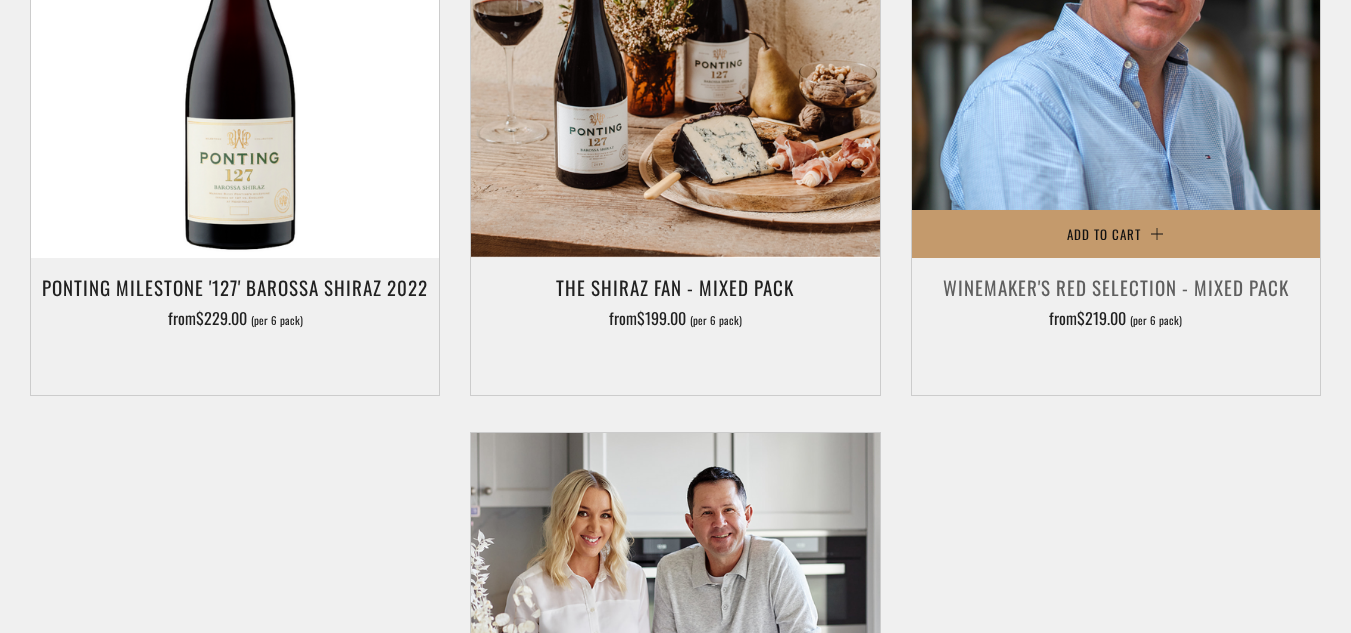 click on "Winemaker's Red Selection - Mixed Pack" at bounding box center (1116, 287) 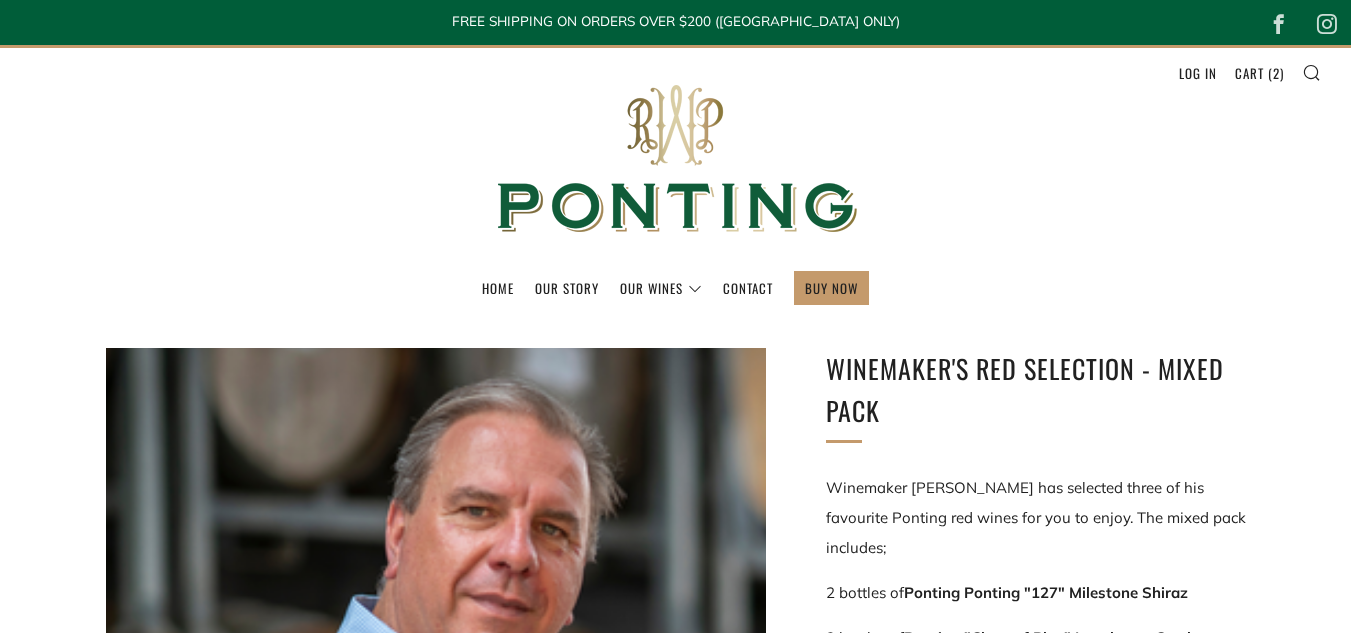 scroll, scrollTop: 0, scrollLeft: 0, axis: both 